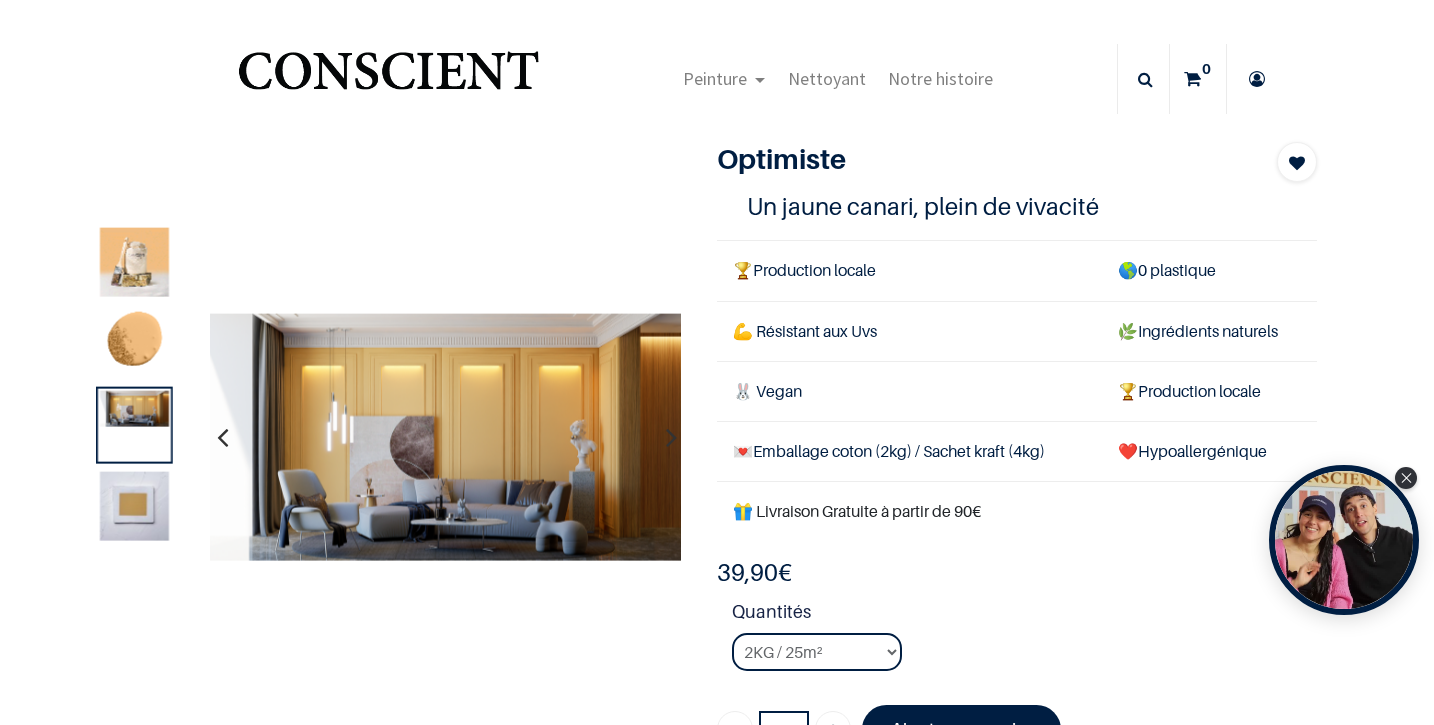 scroll, scrollTop: 0, scrollLeft: 0, axis: both 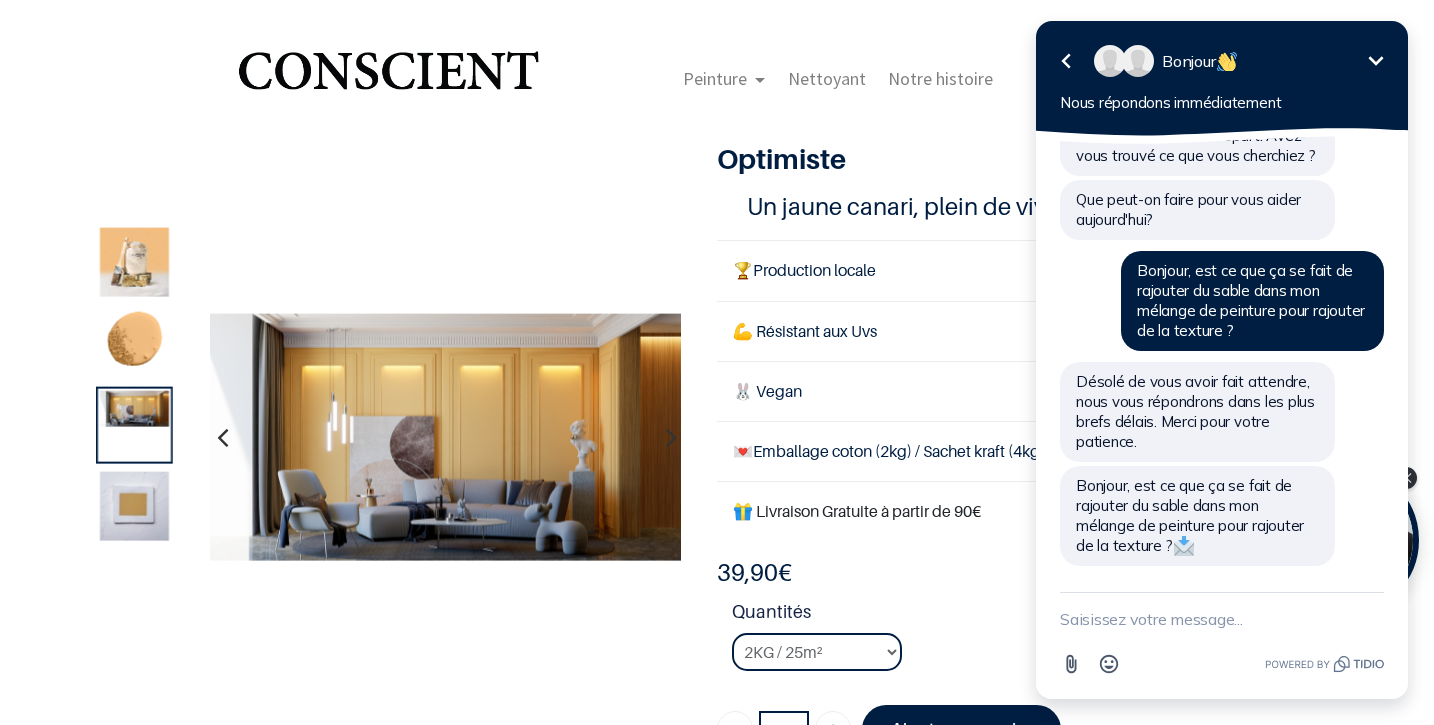 click at bounding box center (1222, 619) 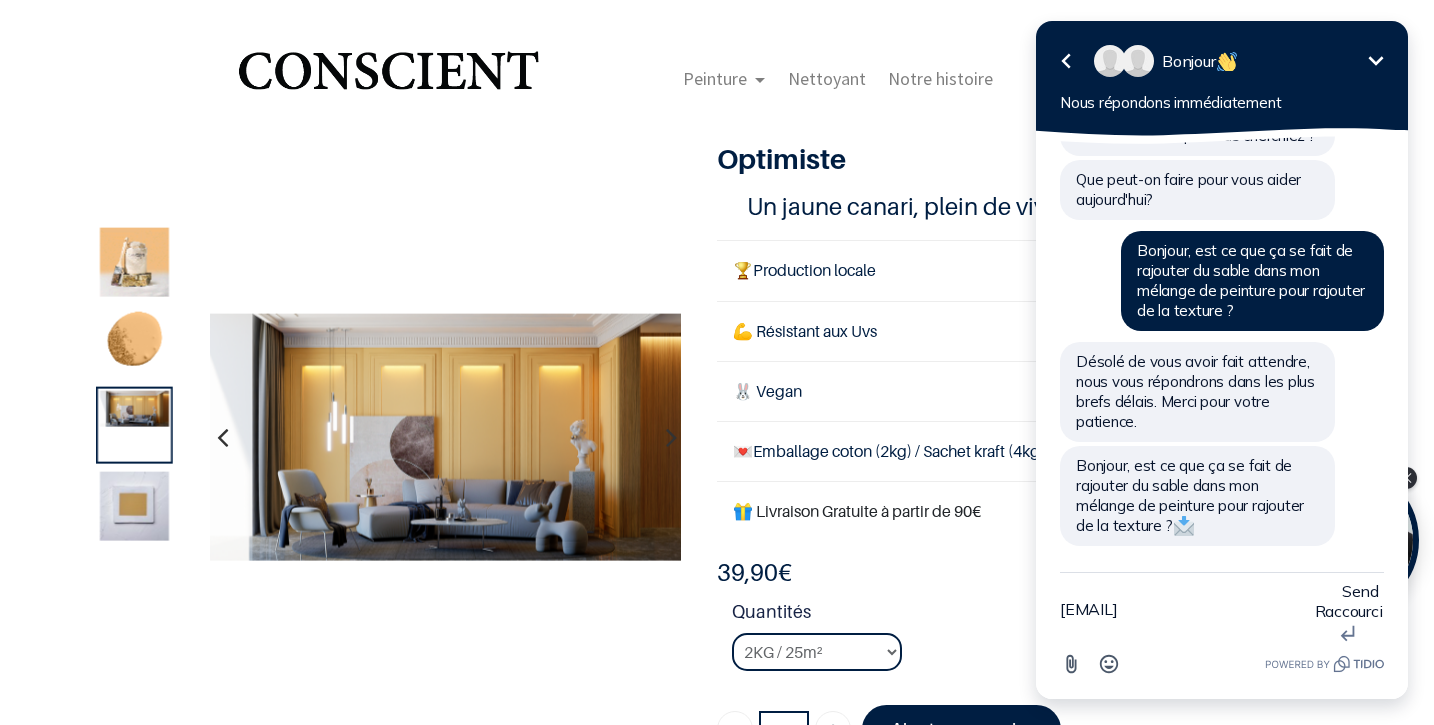 type on "jean.bapt.ph@gmail.com" 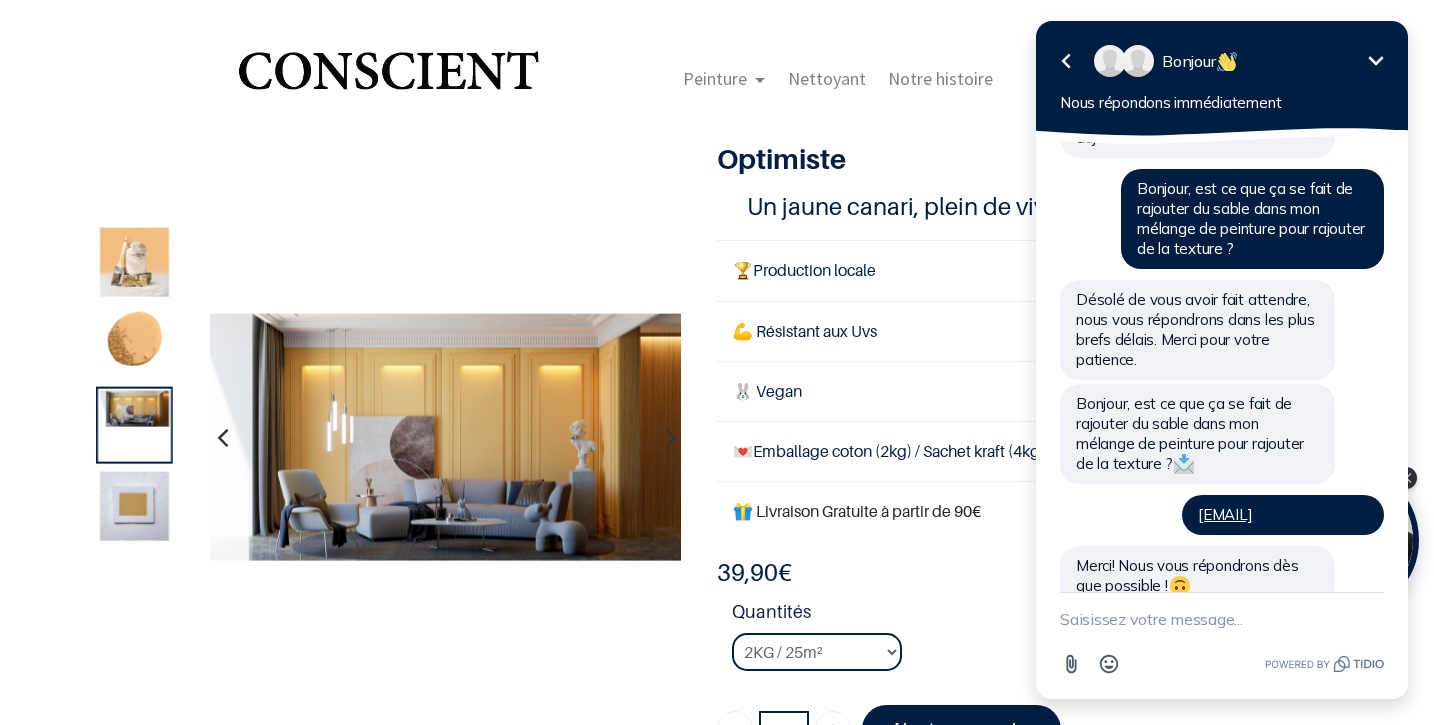 scroll, scrollTop: 245, scrollLeft: 0, axis: vertical 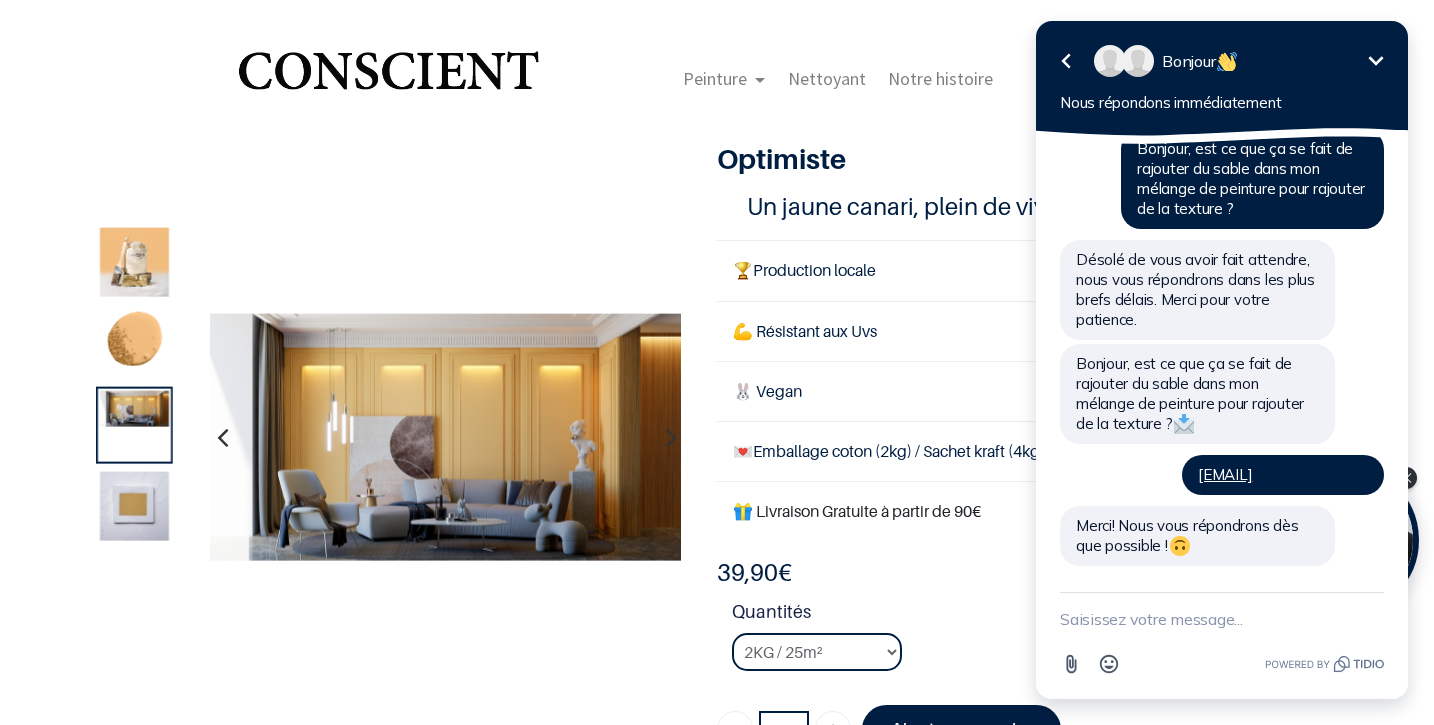 click 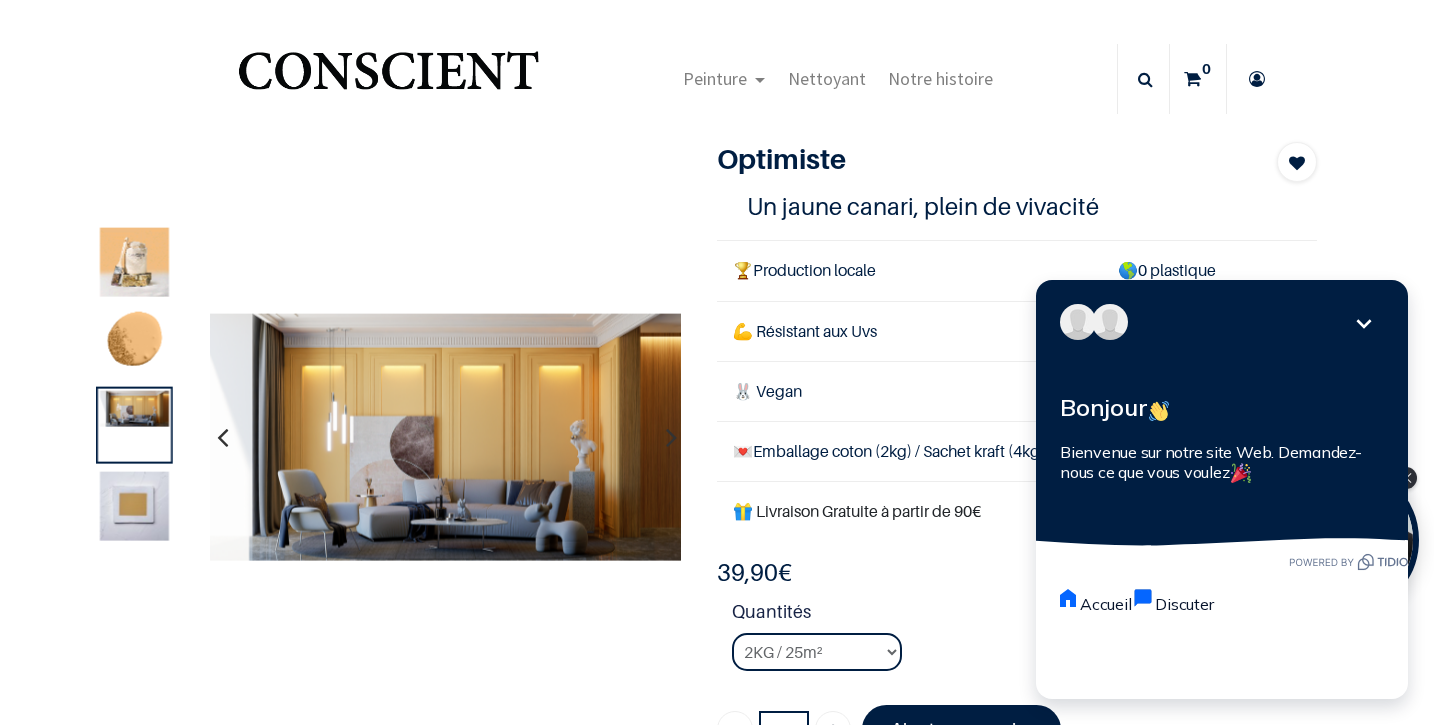 click 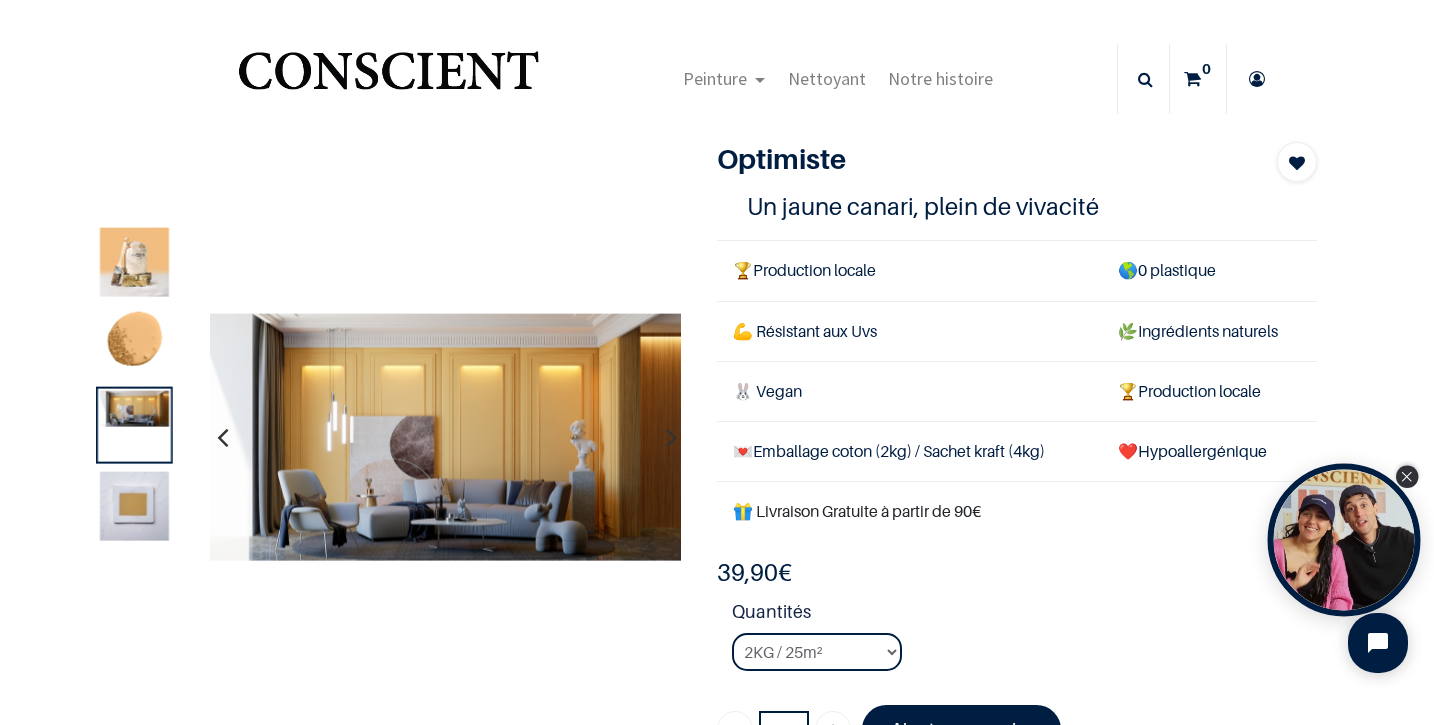click 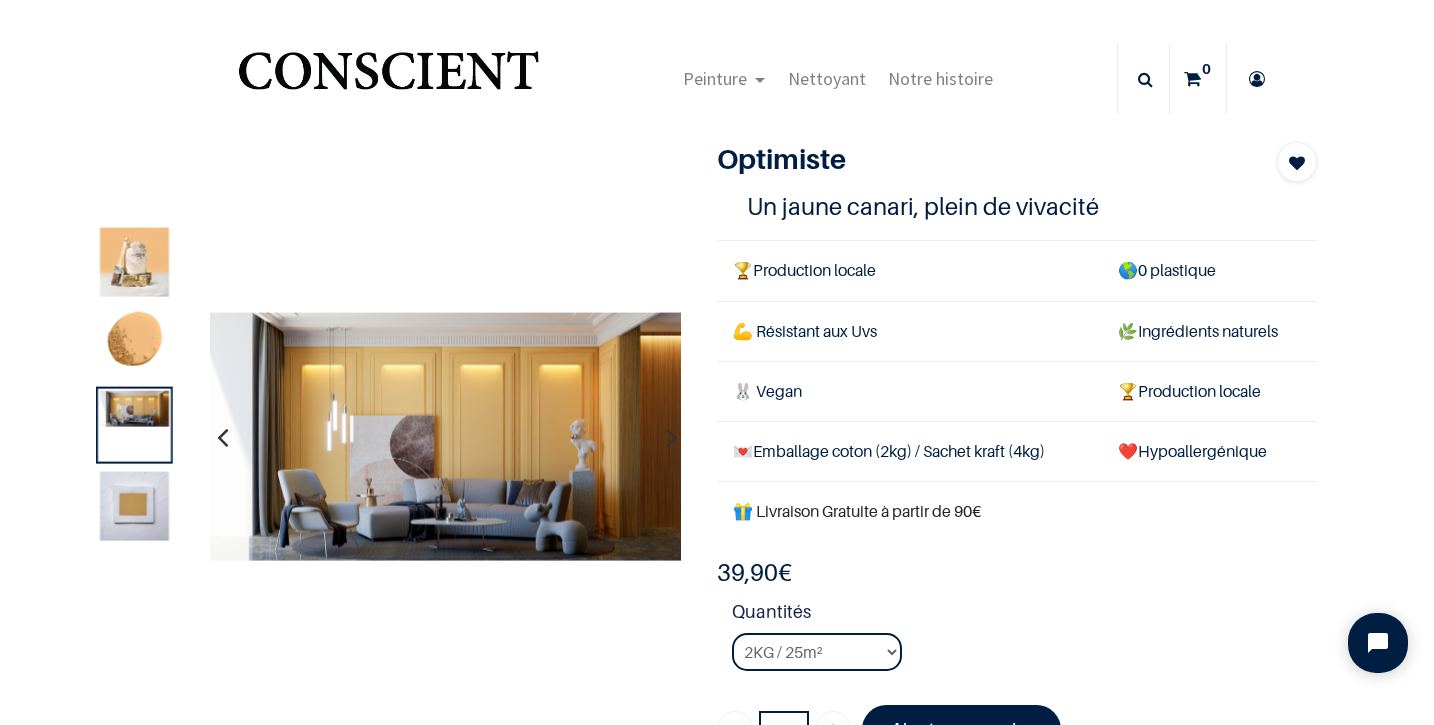scroll, scrollTop: 0, scrollLeft: 0, axis: both 